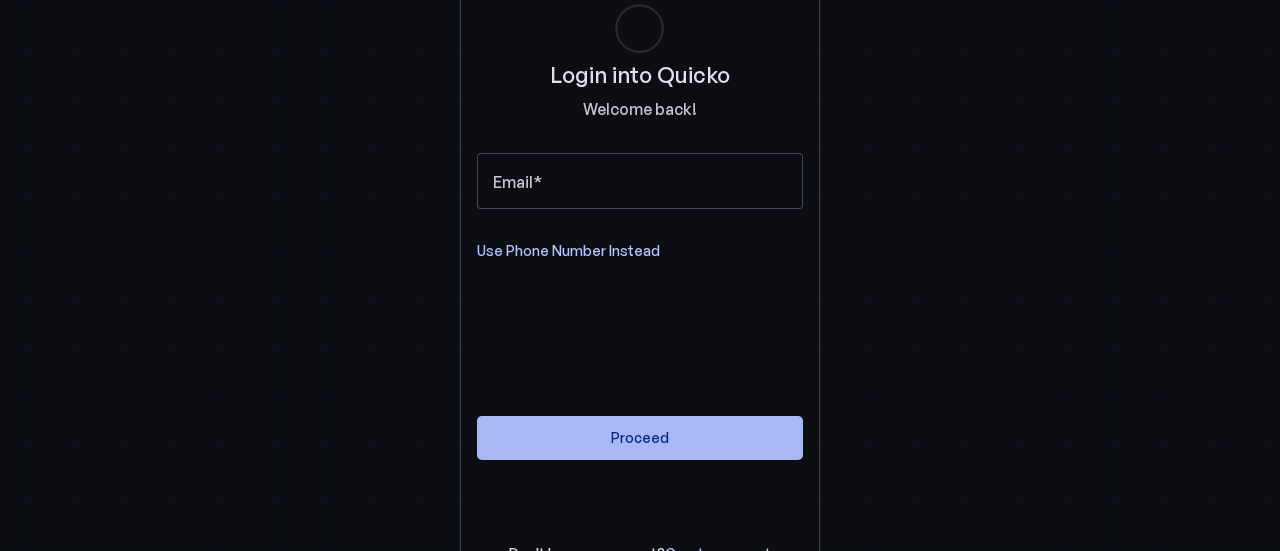 scroll, scrollTop: 0, scrollLeft: 0, axis: both 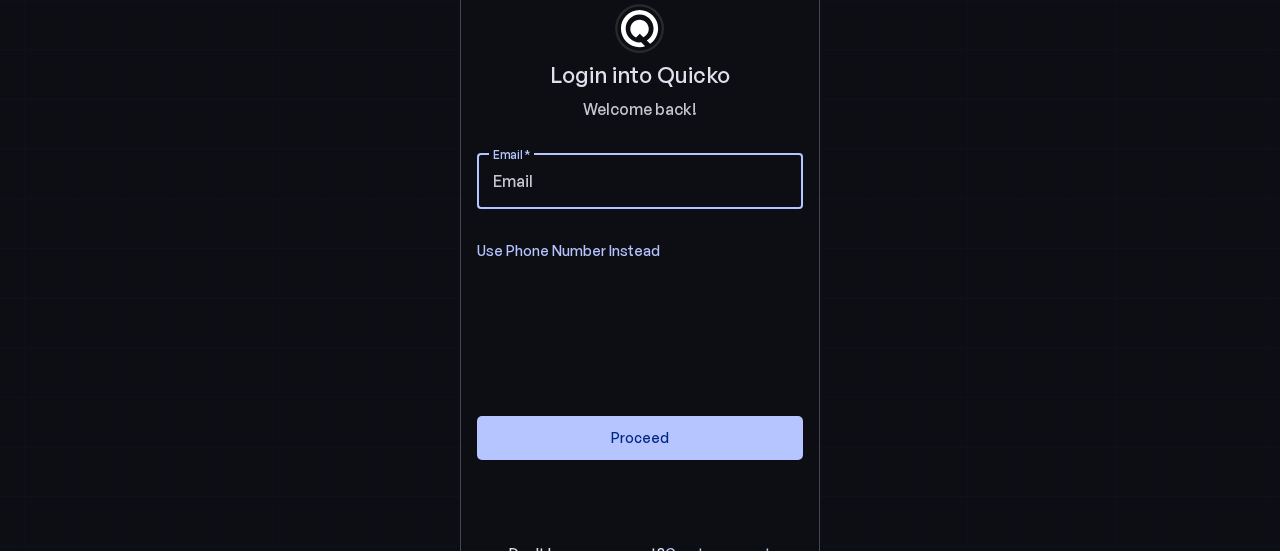 click on "Email" at bounding box center [640, 181] 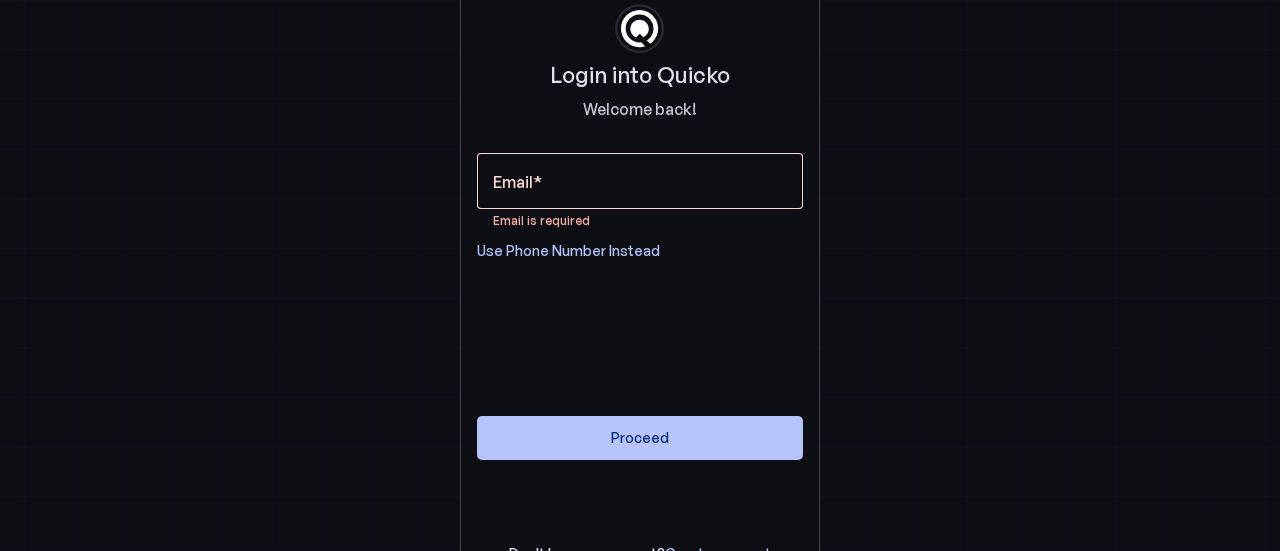 click at bounding box center (640, 181) 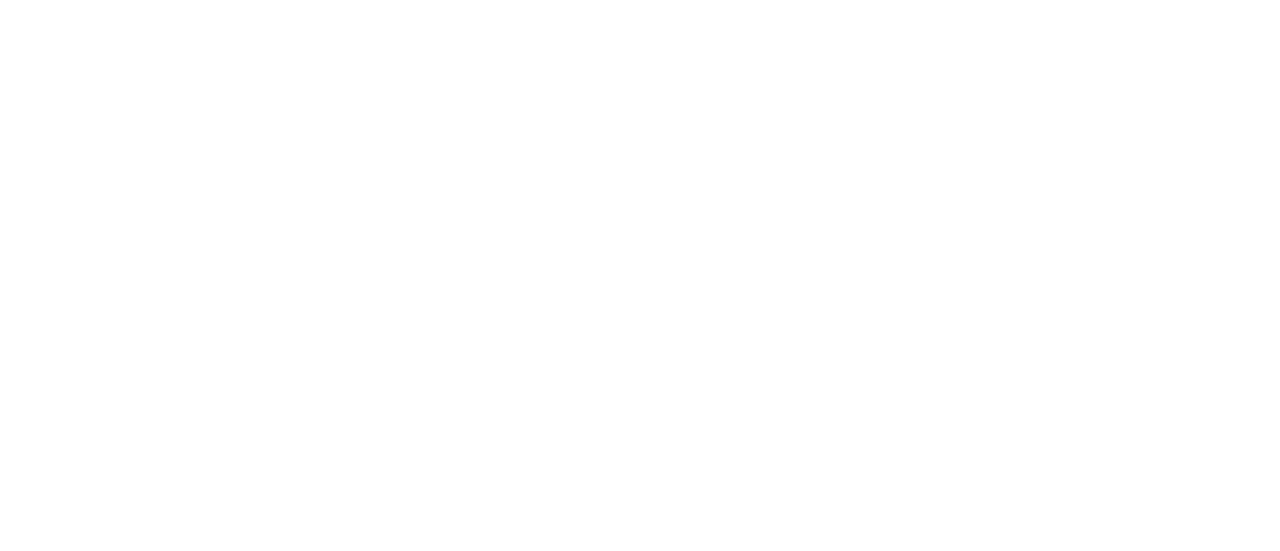 scroll, scrollTop: 0, scrollLeft: 0, axis: both 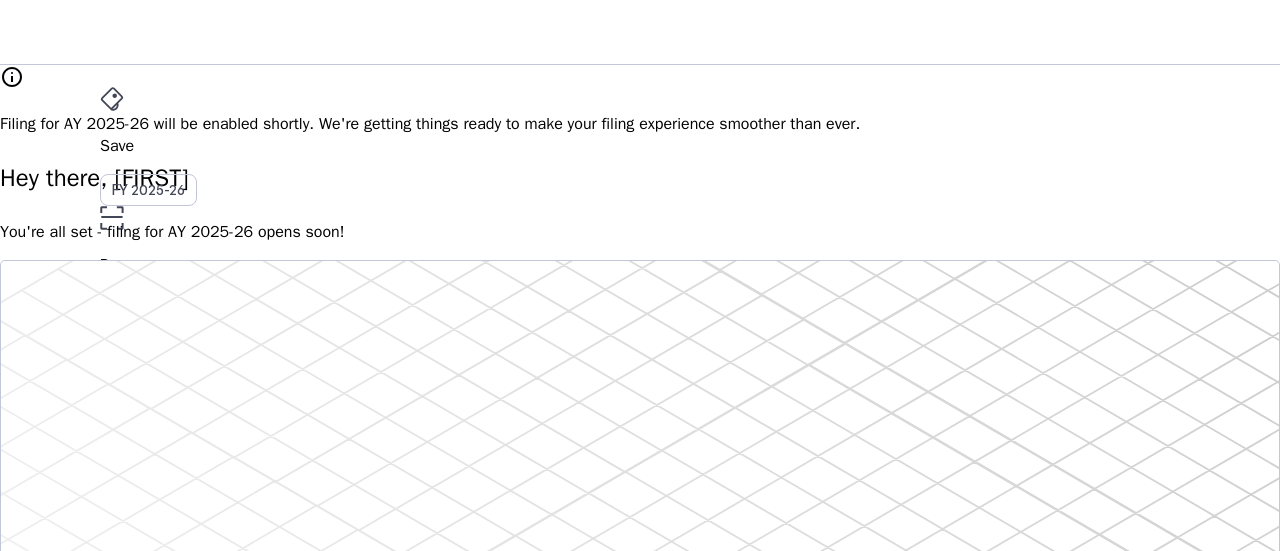 click on "File" at bounding box center (640, 352) 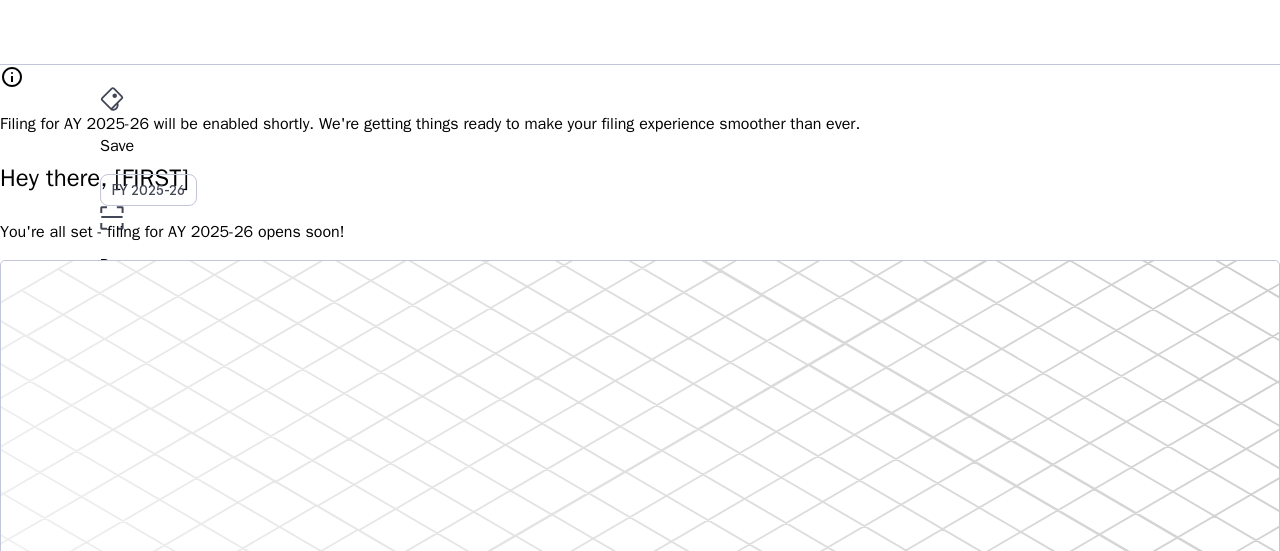 click on "Upgrade" at bounding box center (152, 567) 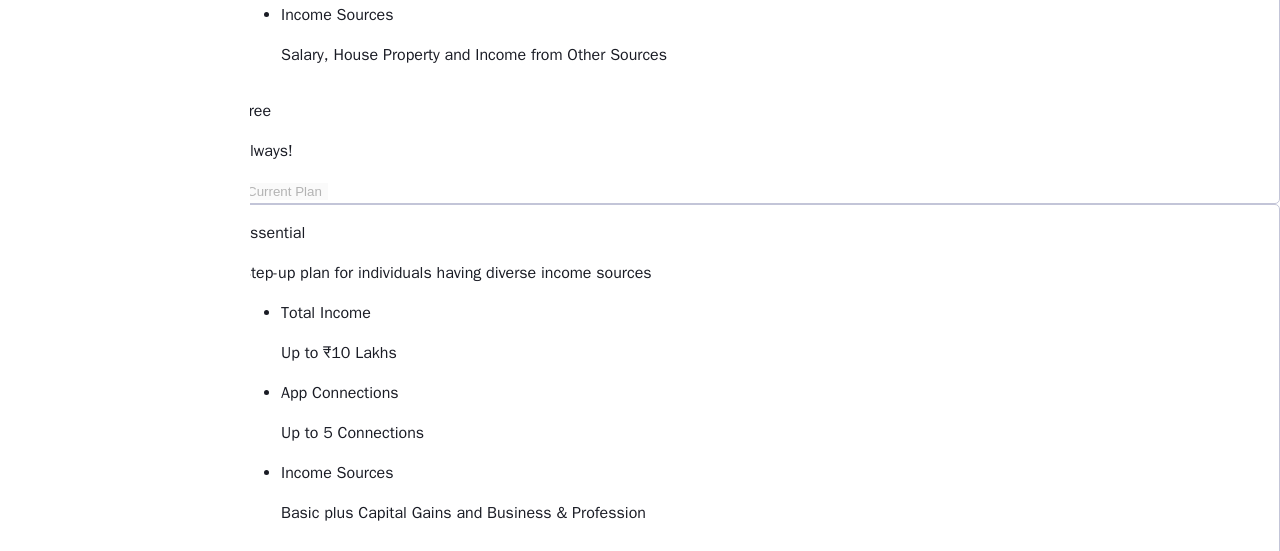 scroll, scrollTop: 457, scrollLeft: 0, axis: vertical 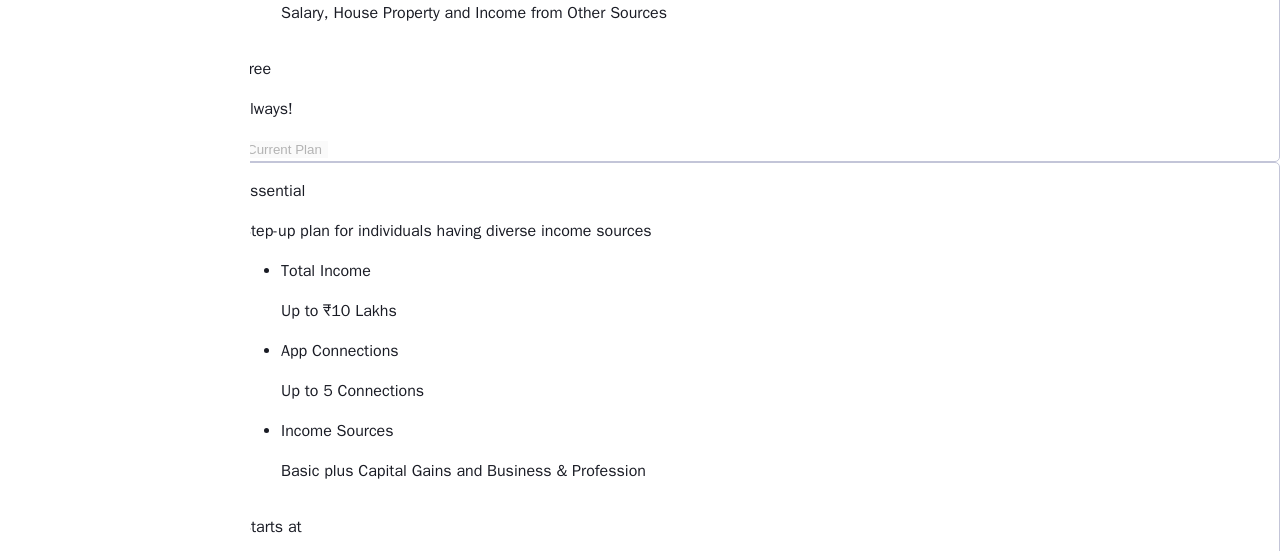 click on "View Comparison" at bounding box center [298, 1250] 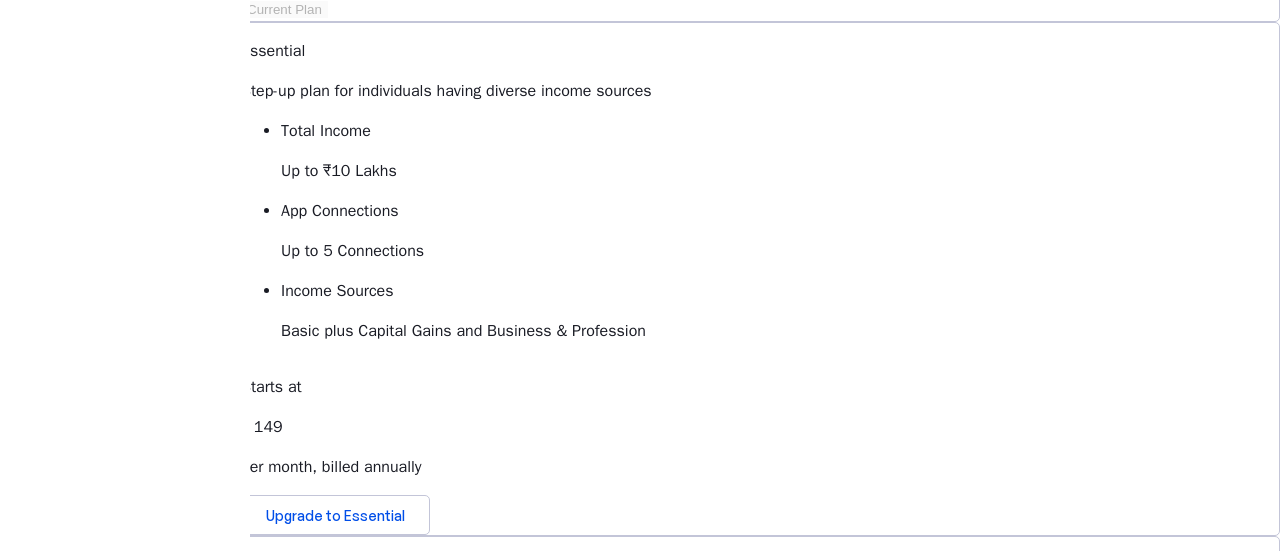 scroll, scrollTop: 0, scrollLeft: 0, axis: both 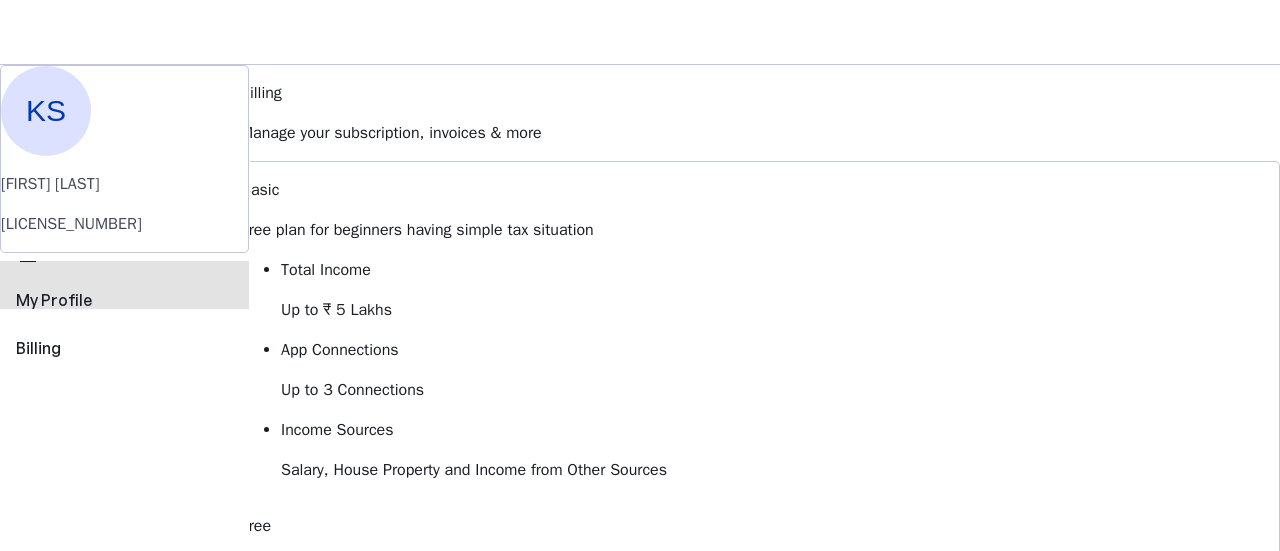 click on "My Profile" at bounding box center [124, 300] 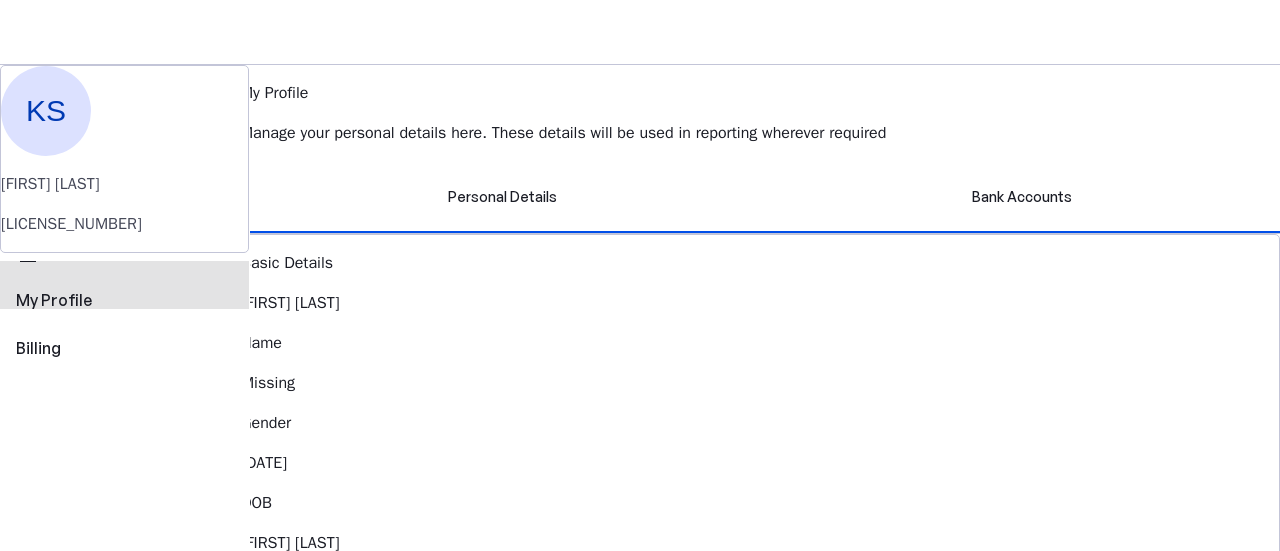 scroll, scrollTop: 522, scrollLeft: 0, axis: vertical 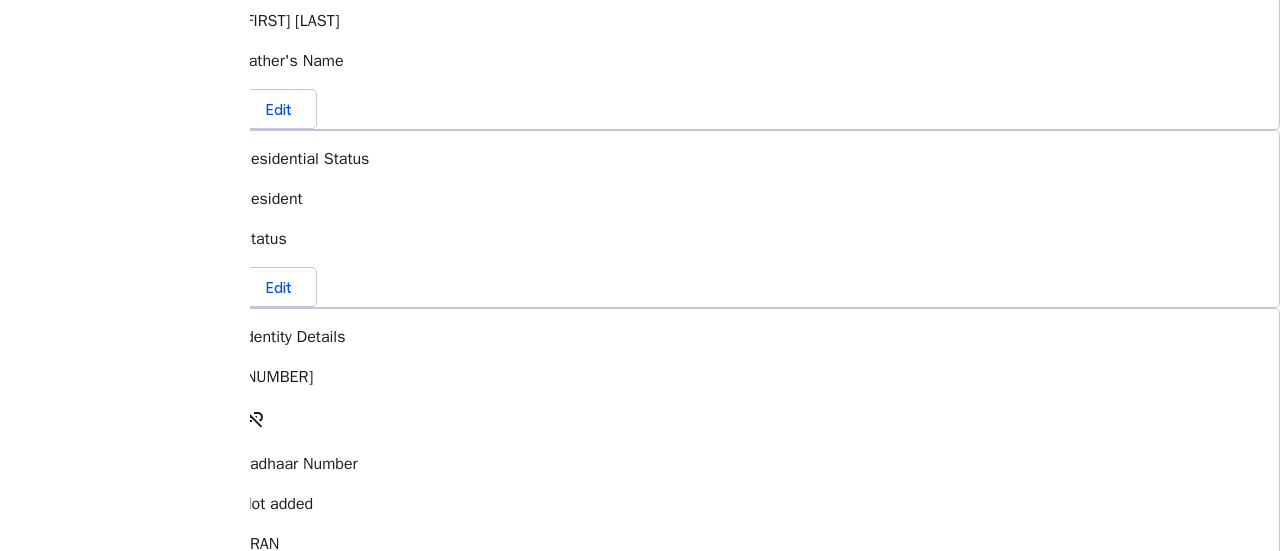 click on "link_off" at bounding box center [253, 417] 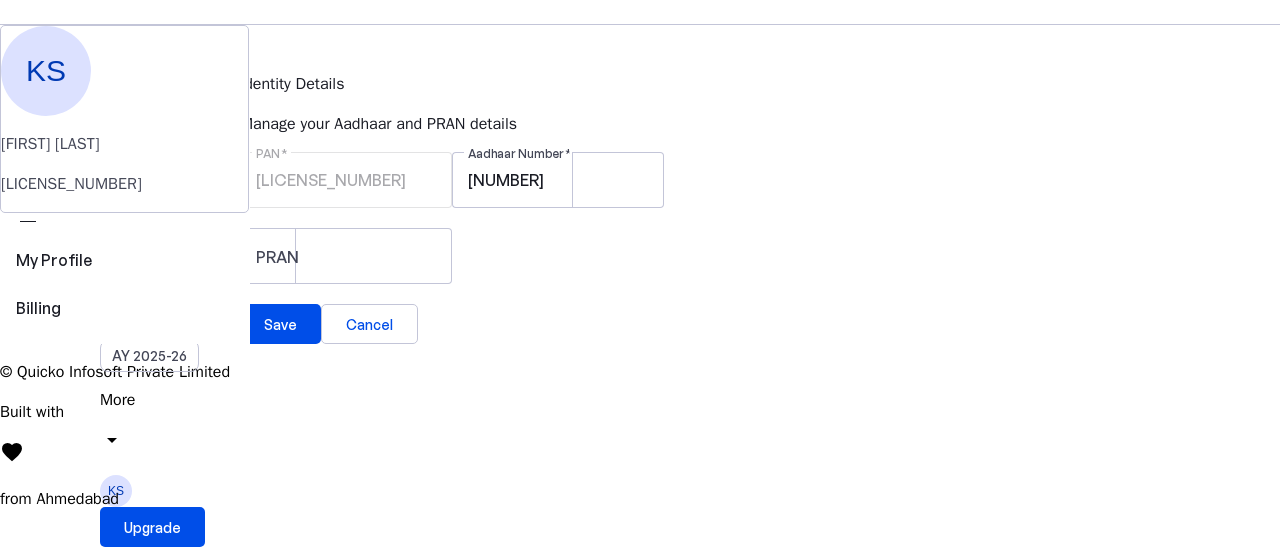 scroll, scrollTop: 0, scrollLeft: 0, axis: both 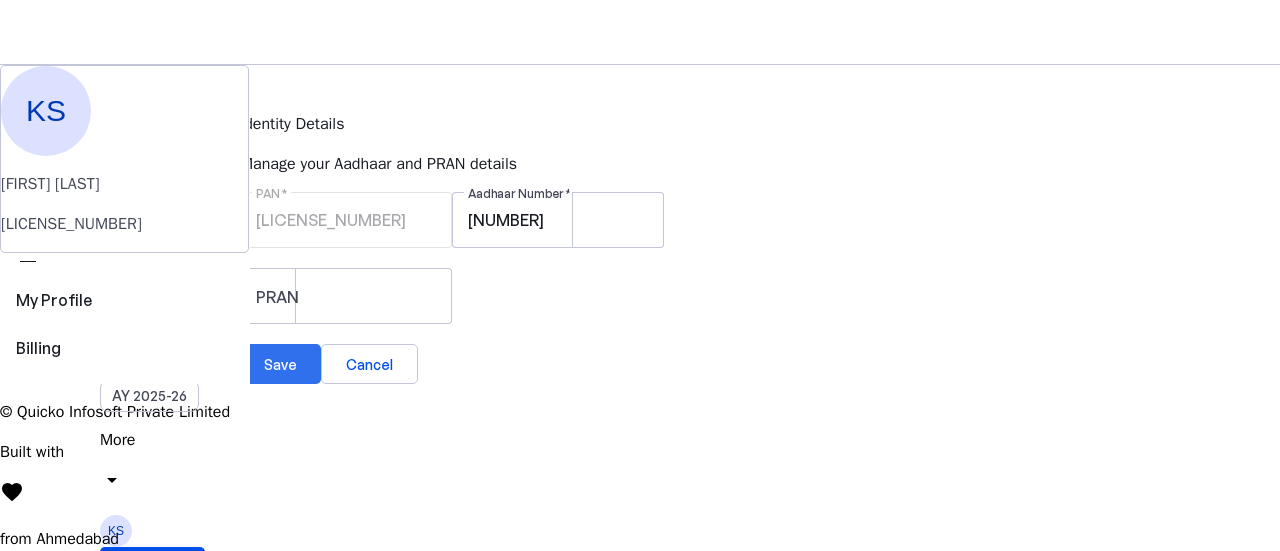 click at bounding box center [280, 364] 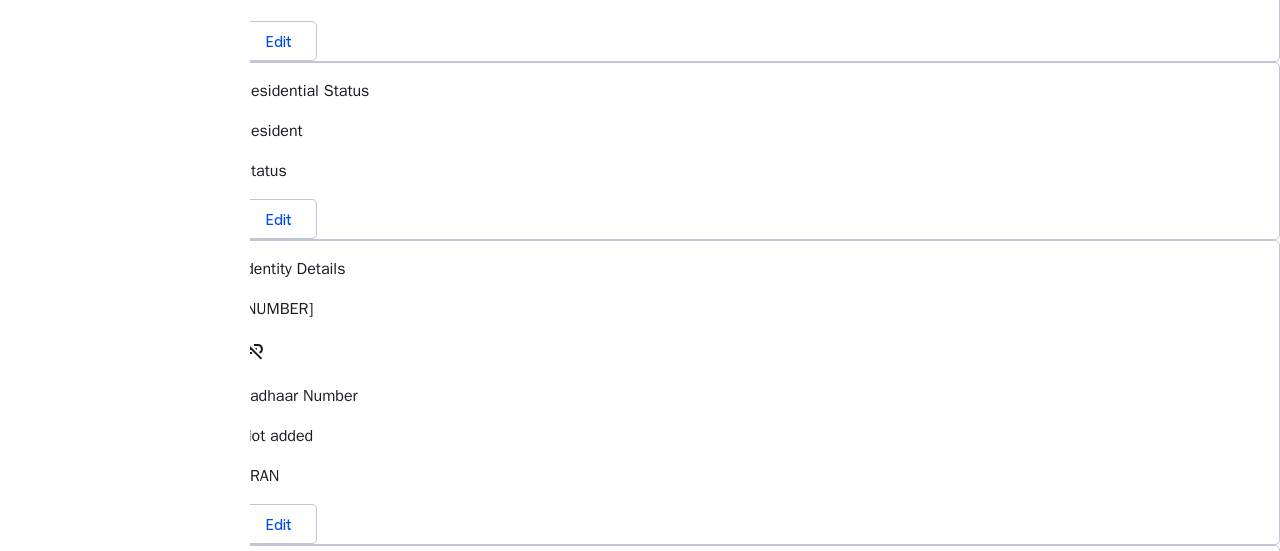 scroll, scrollTop: 607, scrollLeft: 0, axis: vertical 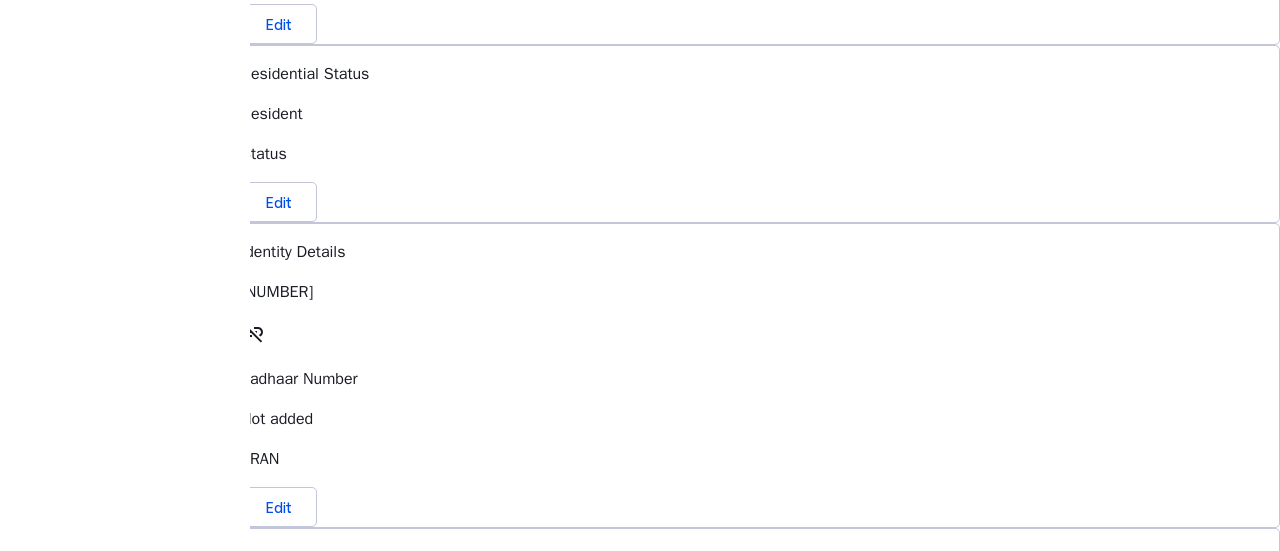 drag, startPoint x: 524, startPoint y: 202, endPoint x: 424, endPoint y: 353, distance: 181.11046 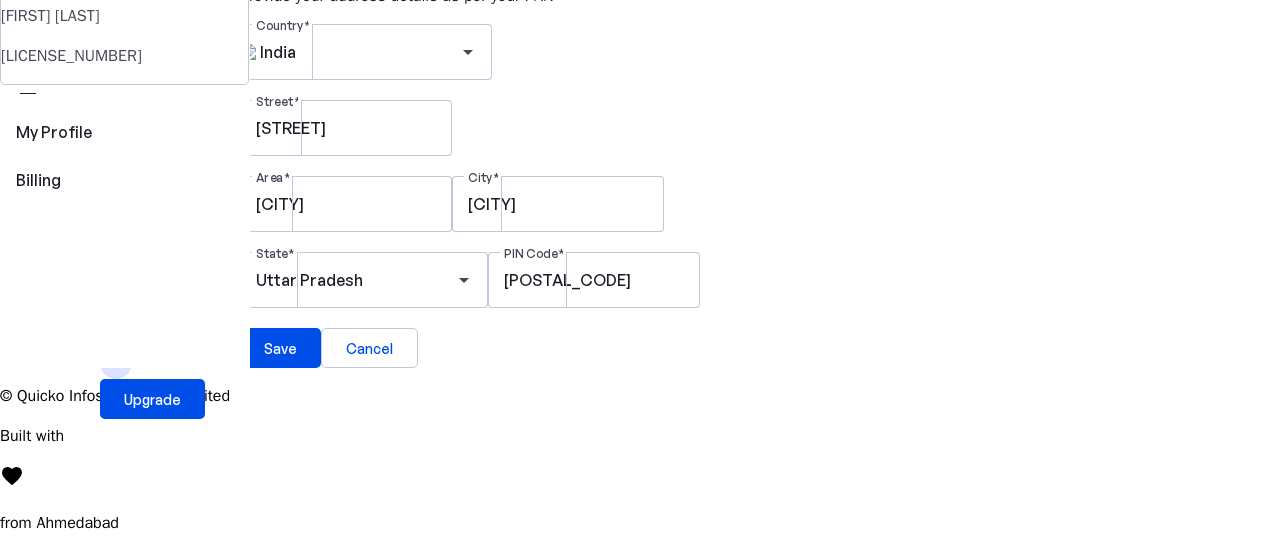 scroll, scrollTop: 0, scrollLeft: 0, axis: both 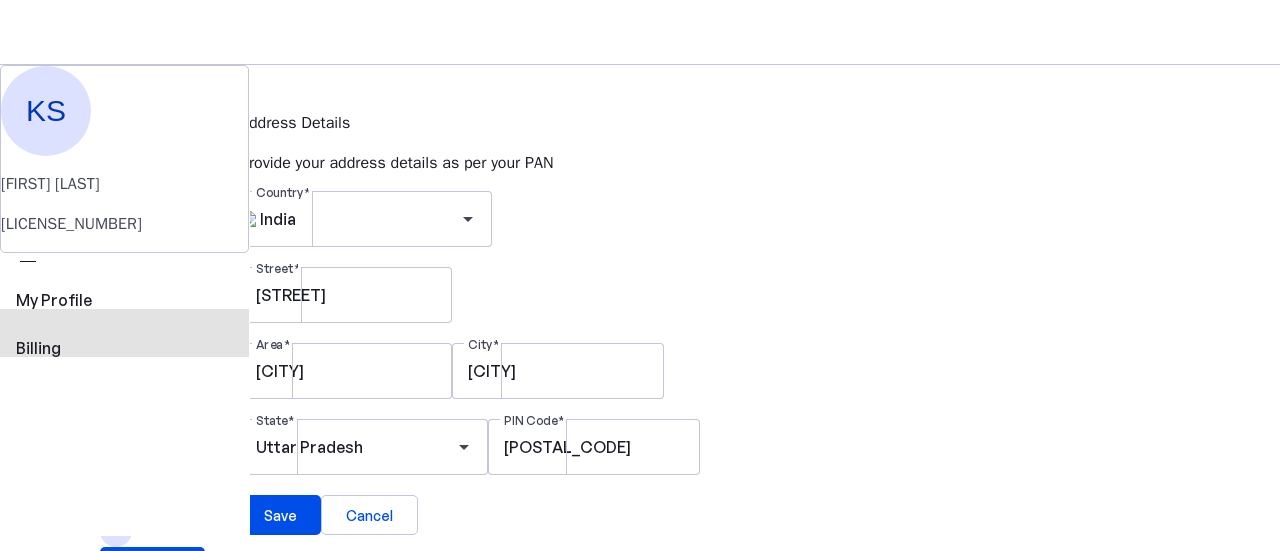 click on "Billing" at bounding box center (124, 348) 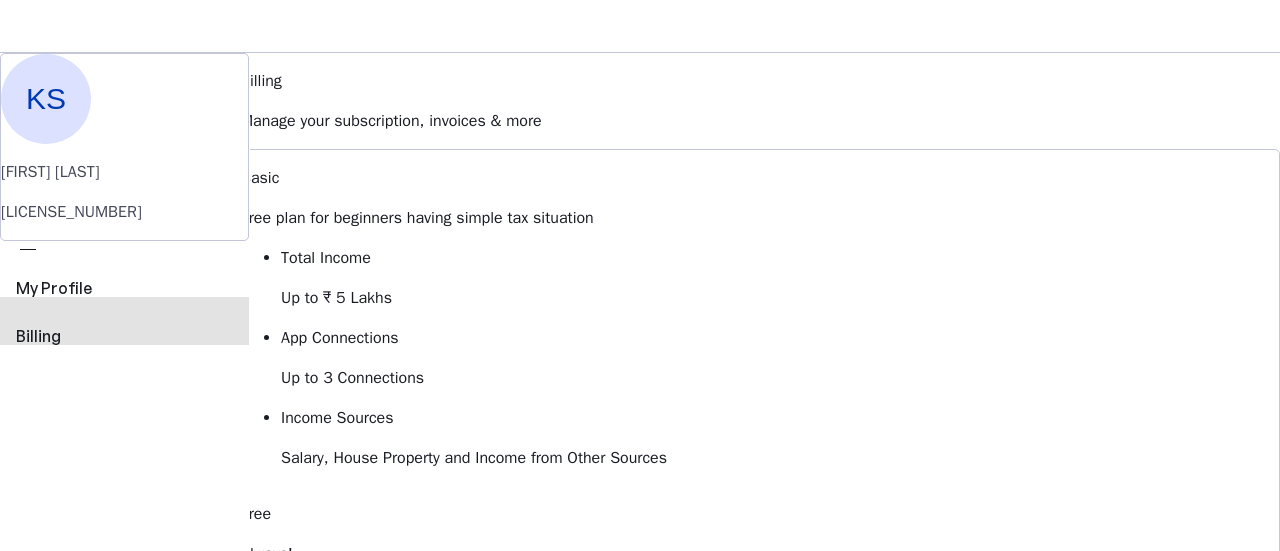 scroll, scrollTop: 0, scrollLeft: 0, axis: both 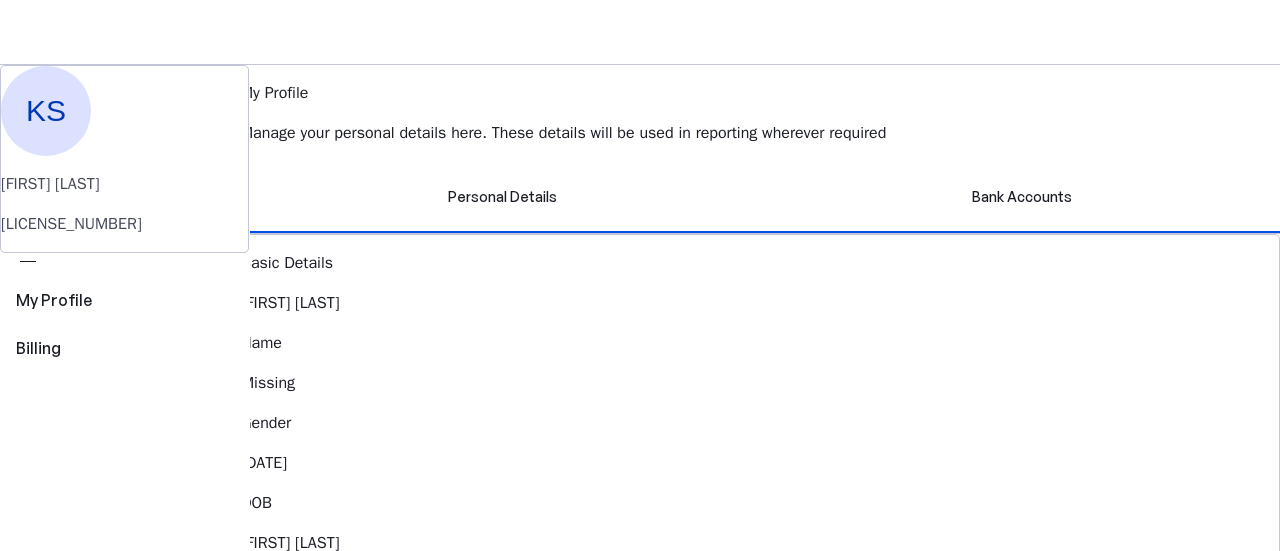 click on "File" at bounding box center (640, 352) 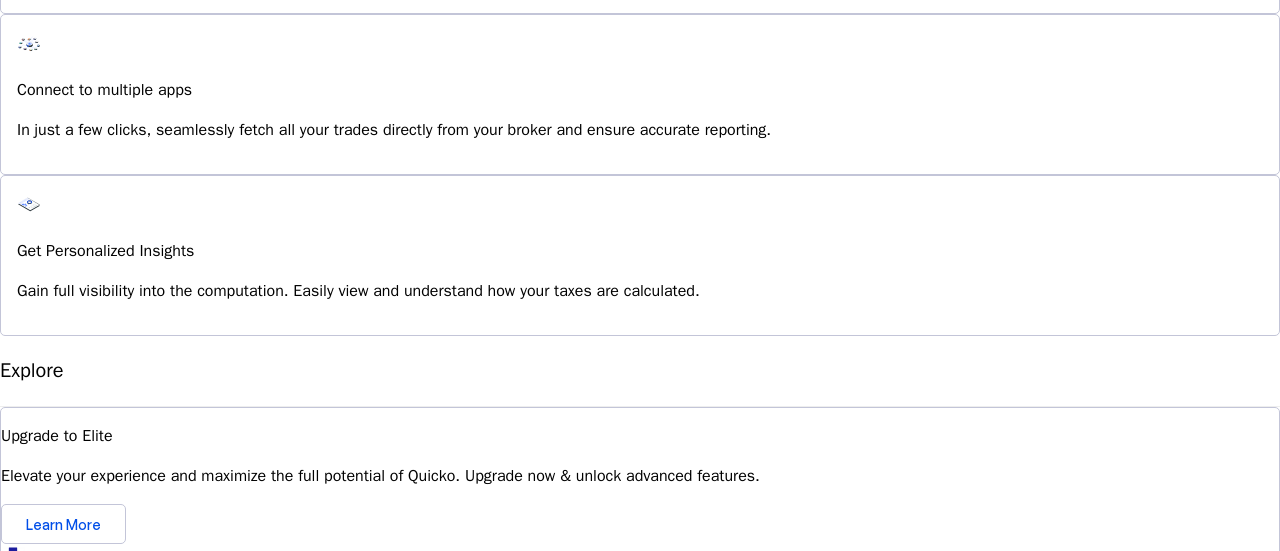 scroll, scrollTop: 1644, scrollLeft: 0, axis: vertical 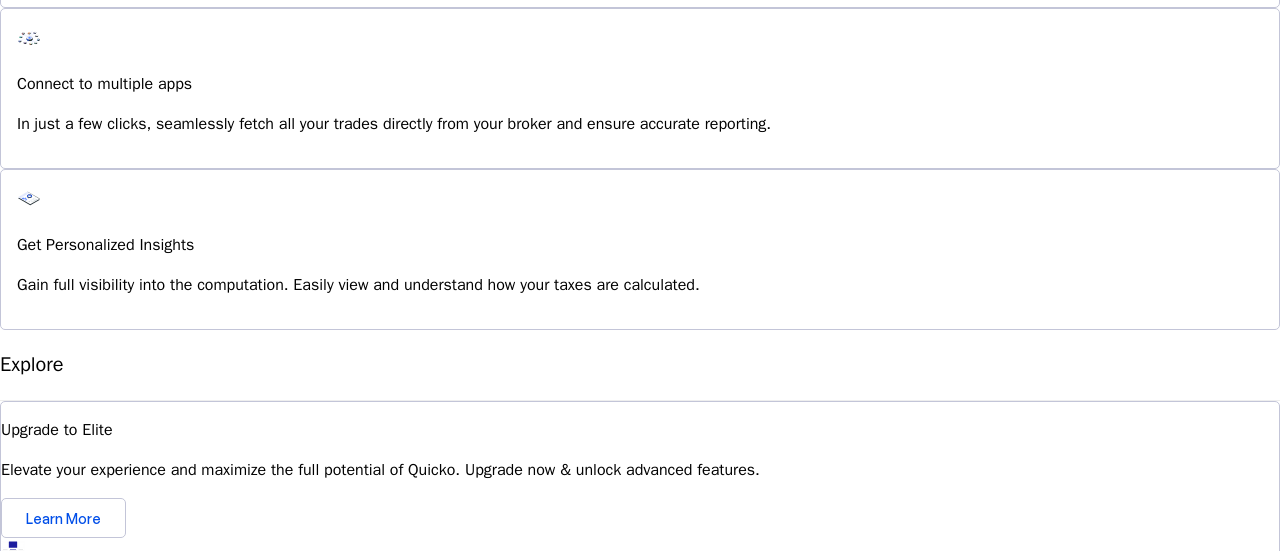 click on "Explore" at bounding box center [51, 849] 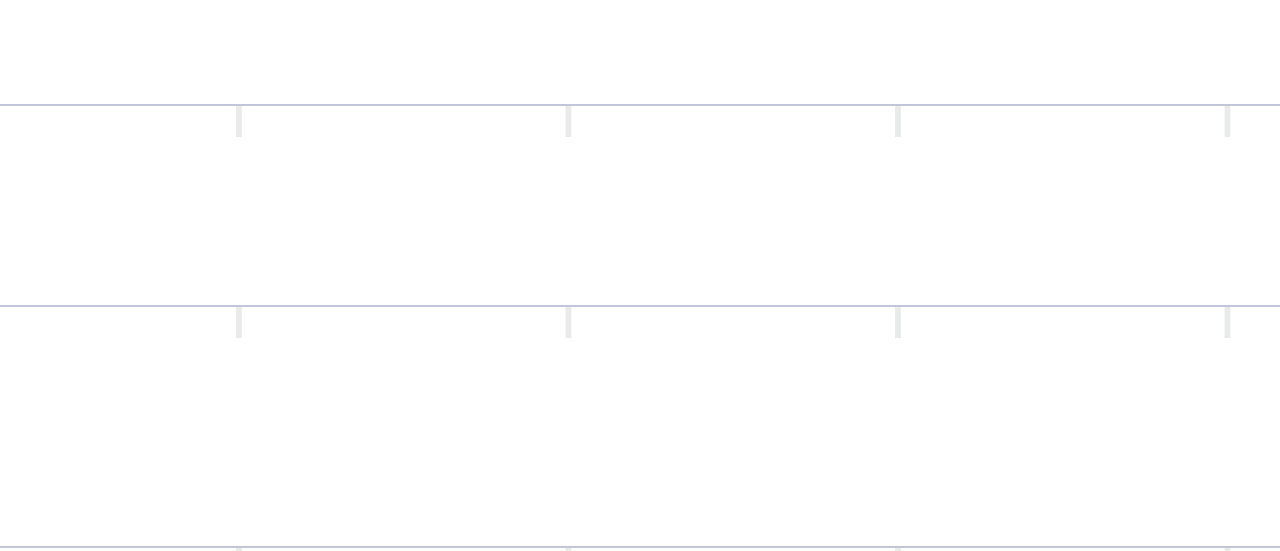 scroll, scrollTop: 0, scrollLeft: 0, axis: both 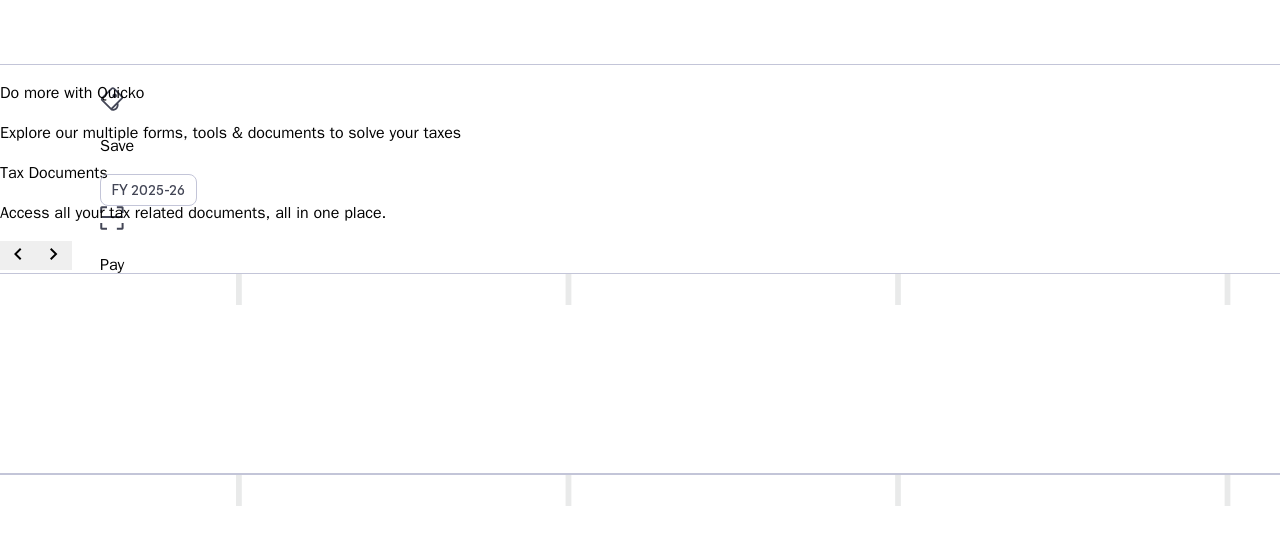 click on "KS" at bounding box center [116, 531] 